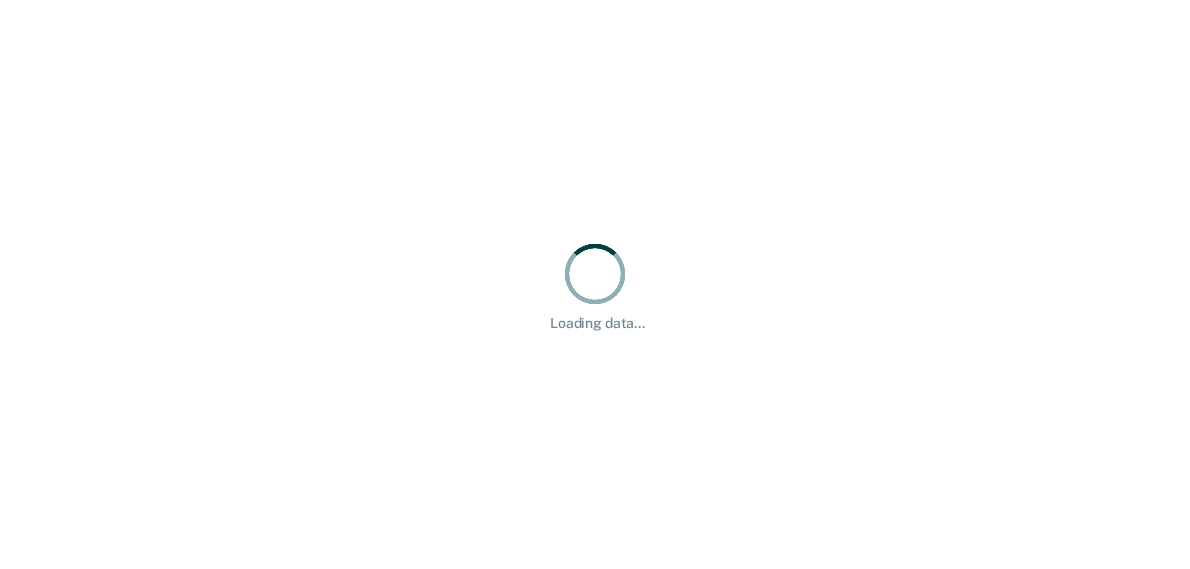 scroll, scrollTop: 0, scrollLeft: 0, axis: both 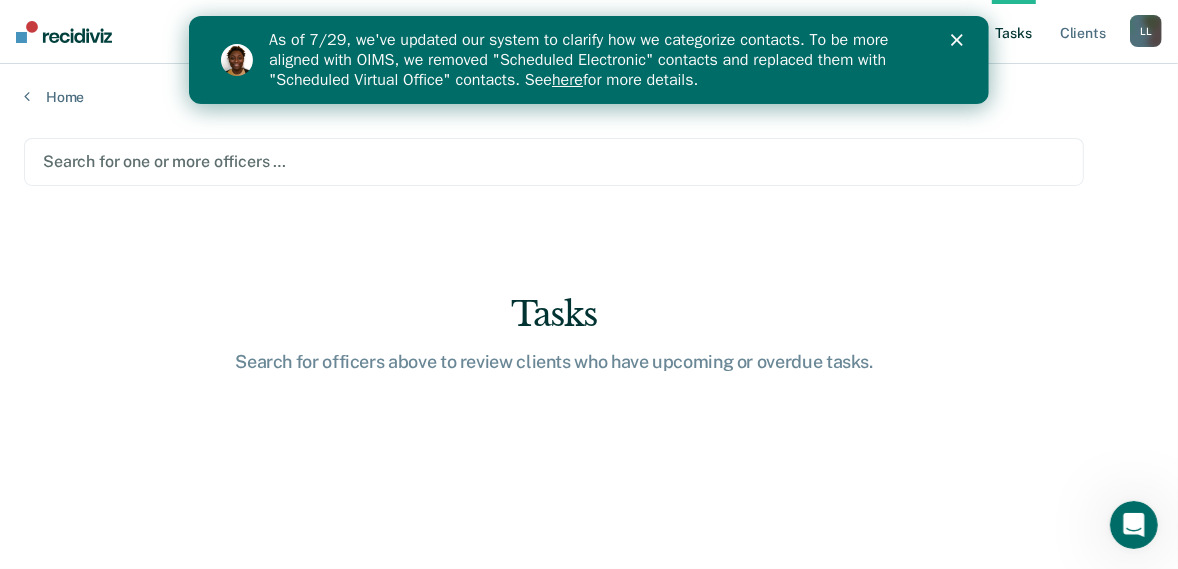 click on "here" at bounding box center [566, 80] 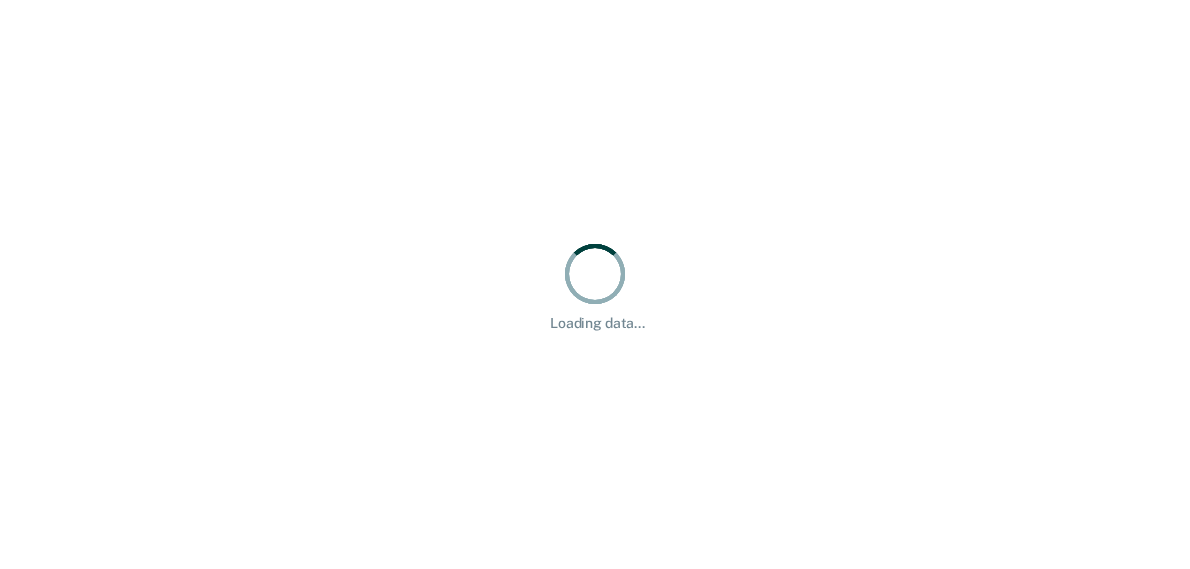scroll, scrollTop: 0, scrollLeft: 0, axis: both 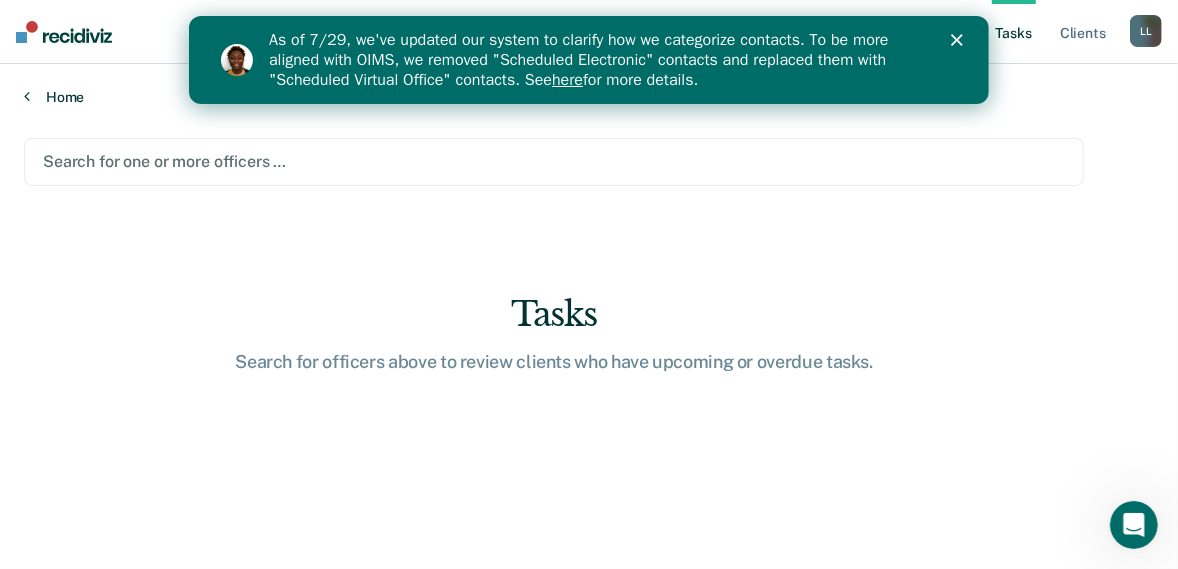 click on "Home" at bounding box center (589, 97) 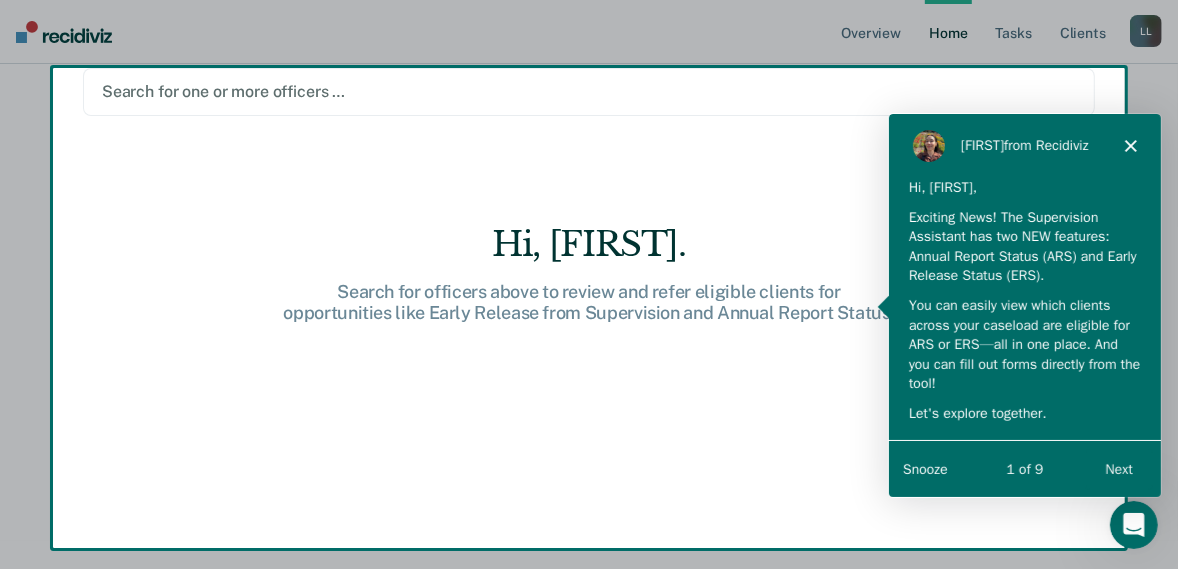 scroll, scrollTop: 0, scrollLeft: 0, axis: both 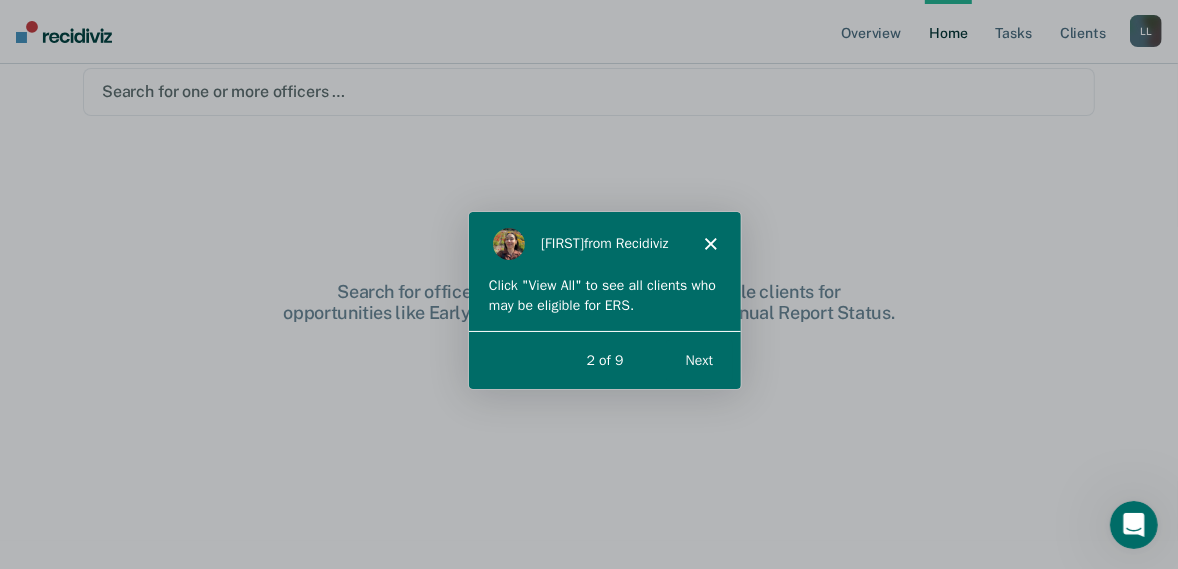 click on "Next" at bounding box center [697, 359] 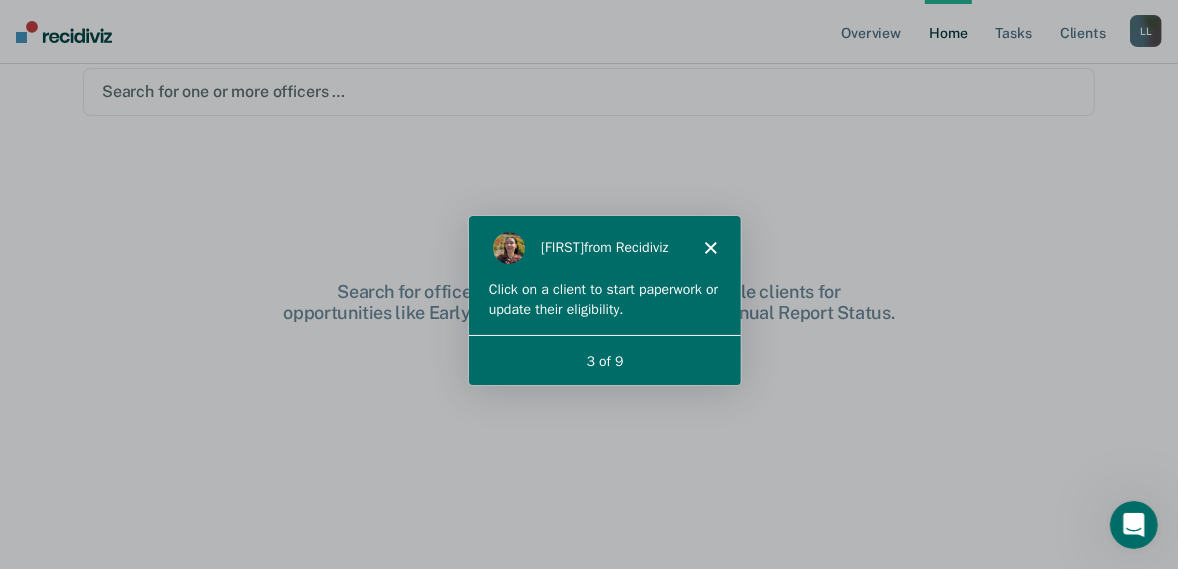 scroll, scrollTop: 0, scrollLeft: 0, axis: both 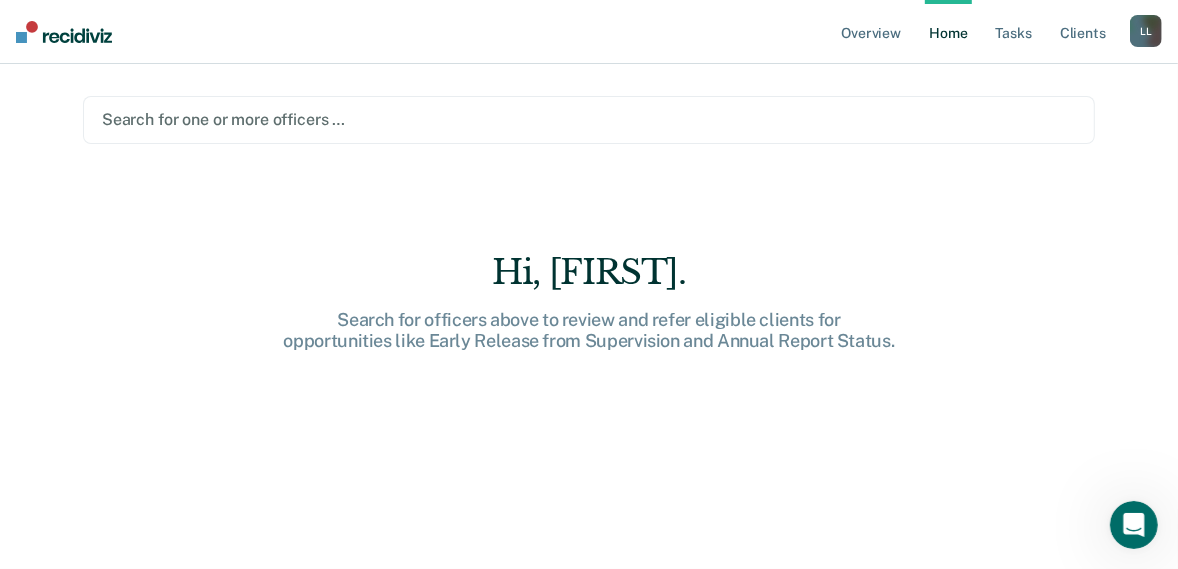 click at bounding box center [589, 119] 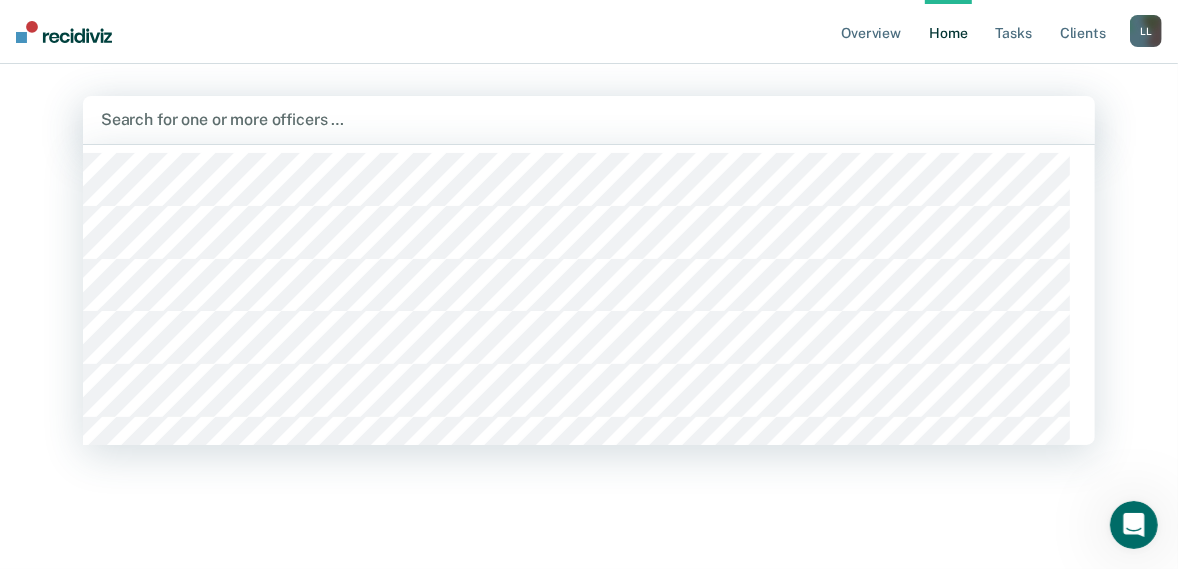 scroll, scrollTop: 97, scrollLeft: 0, axis: vertical 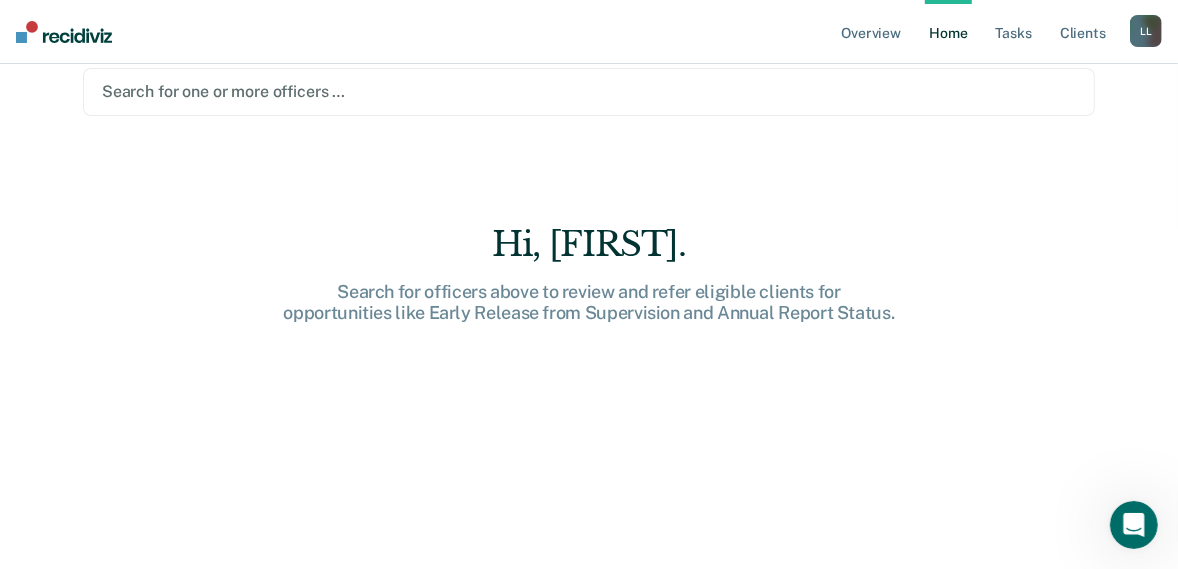 click on "Home" at bounding box center [948, 32] 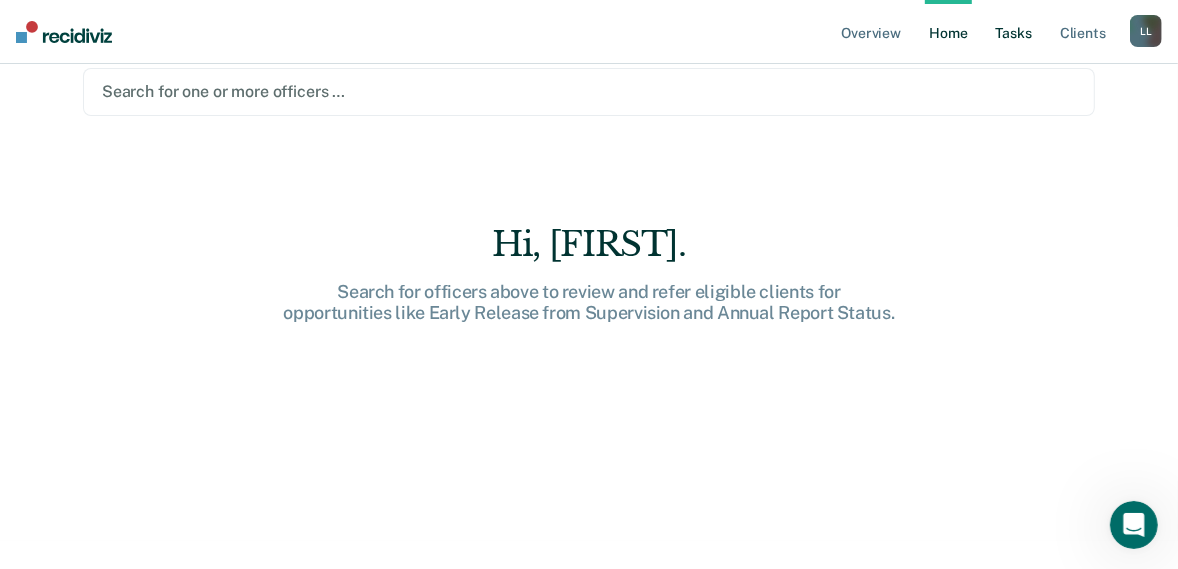 click on "Tasks" at bounding box center (1014, 32) 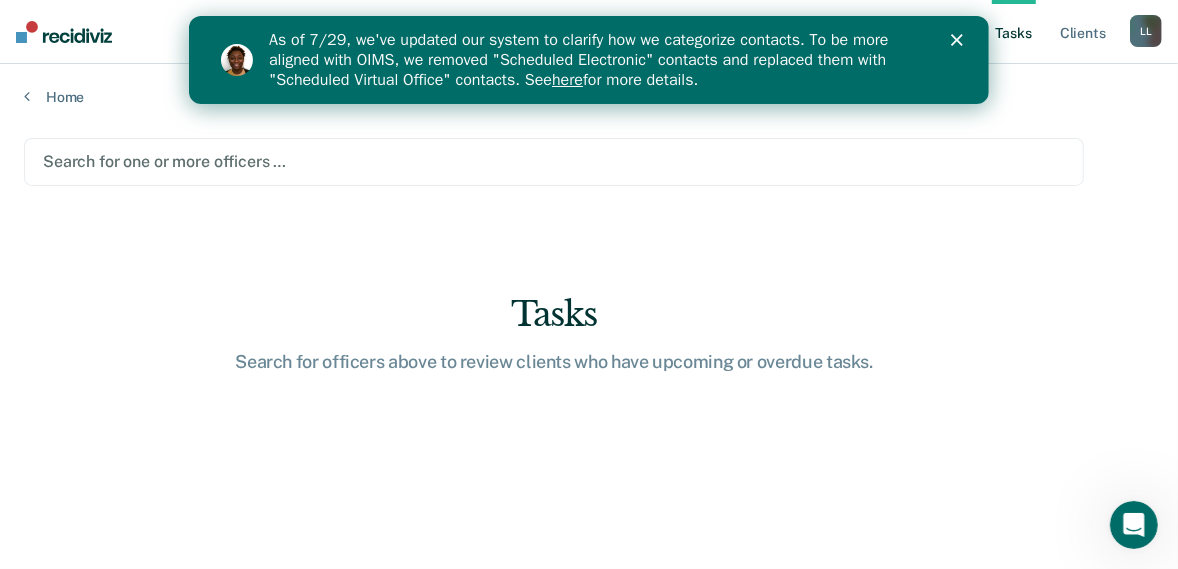 scroll, scrollTop: 0, scrollLeft: 0, axis: both 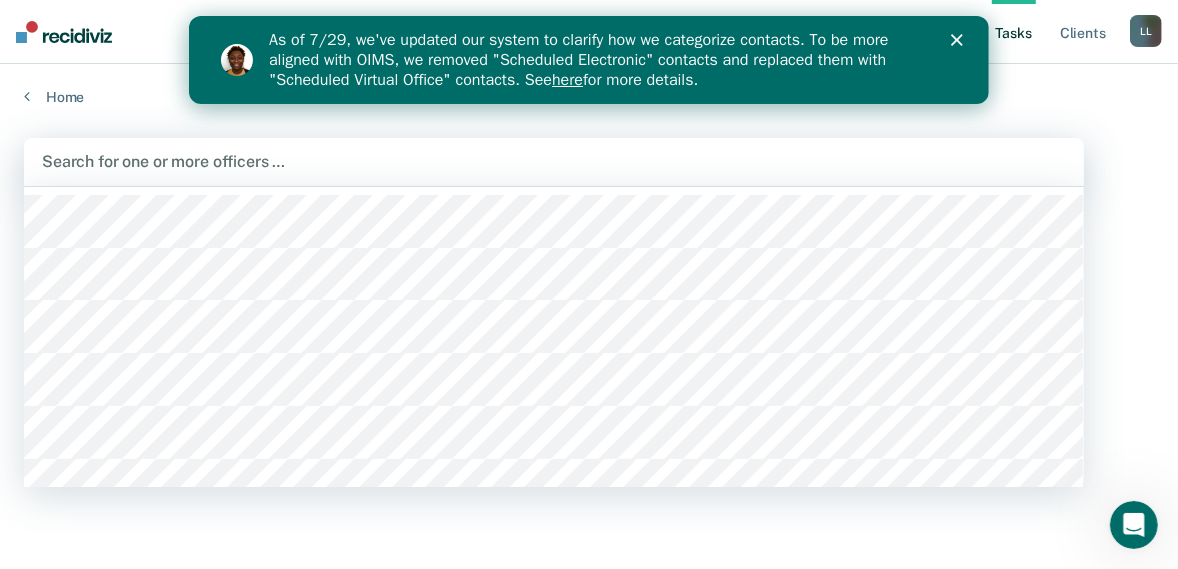 click 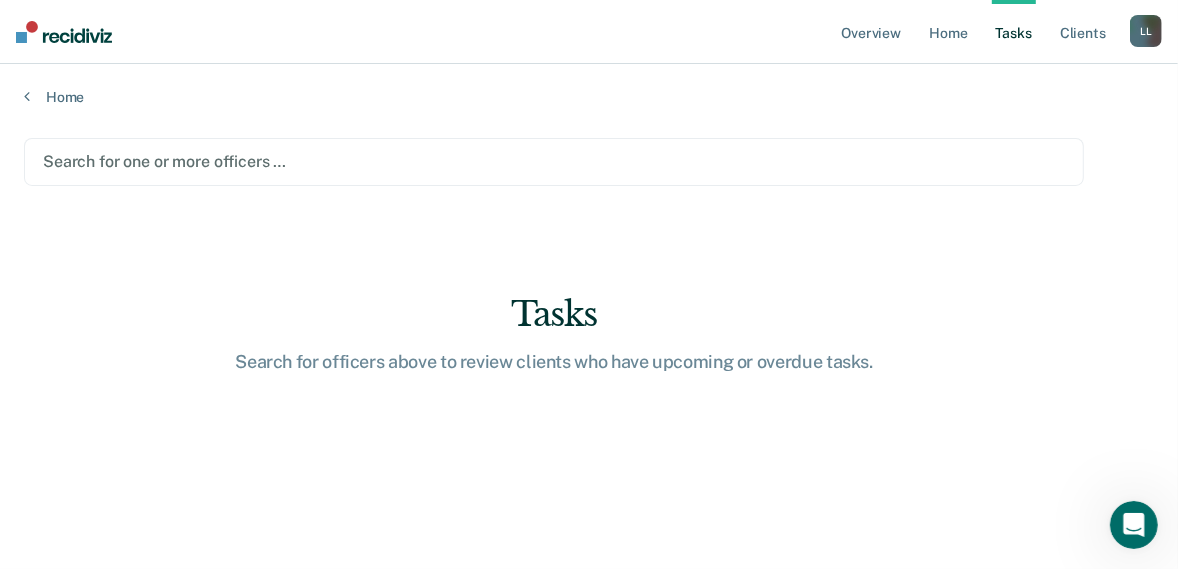 scroll, scrollTop: 140, scrollLeft: 0, axis: vertical 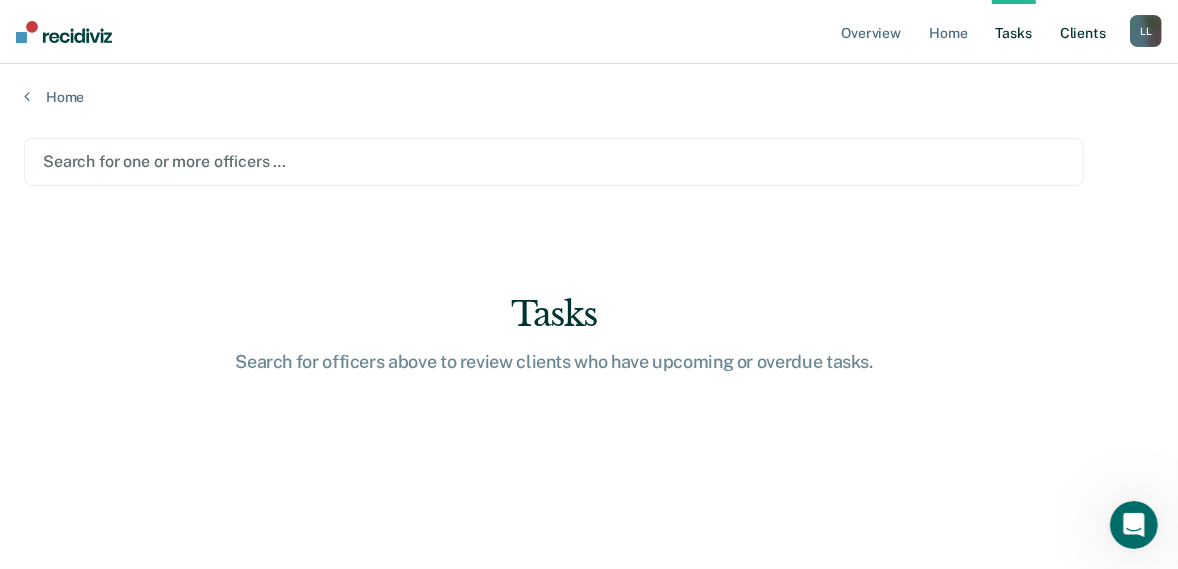 click on "Client s" at bounding box center (1083, 32) 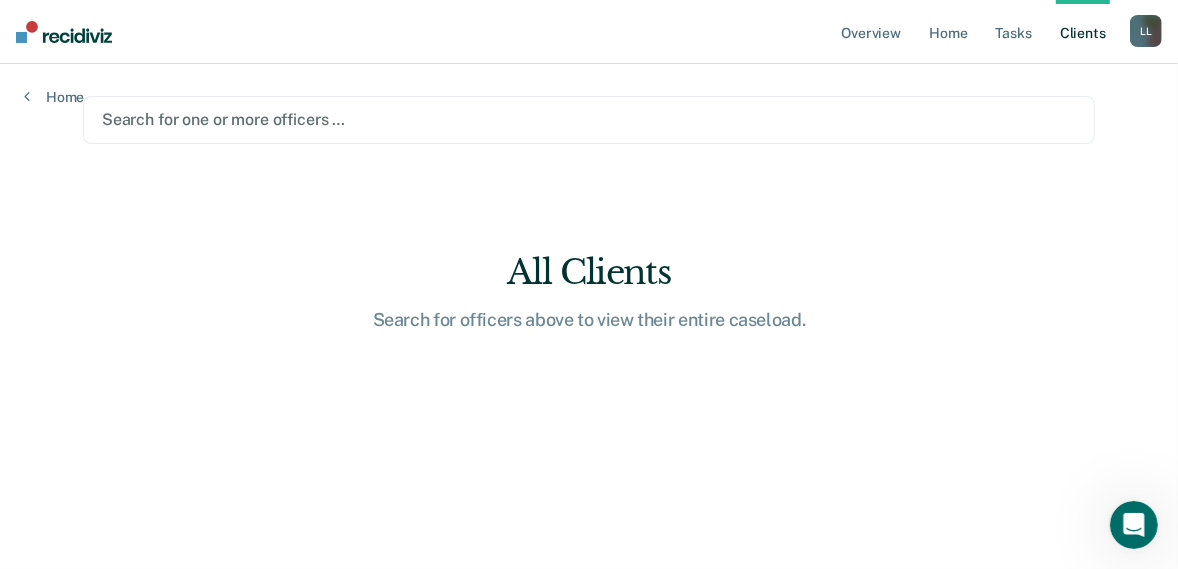 scroll, scrollTop: 0, scrollLeft: 0, axis: both 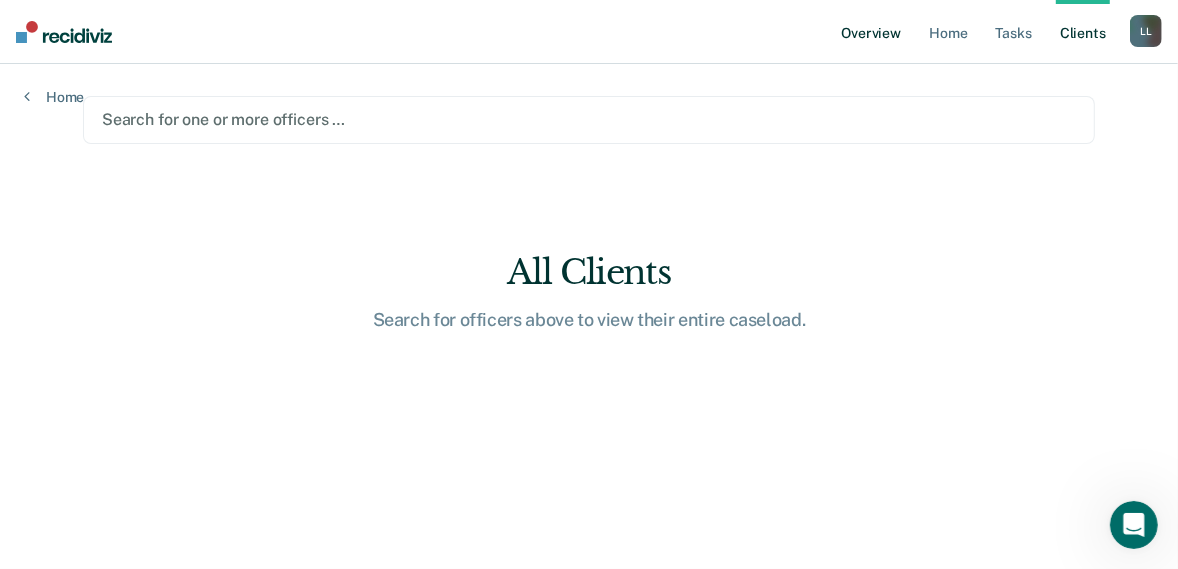 click on "Overview" at bounding box center [871, 32] 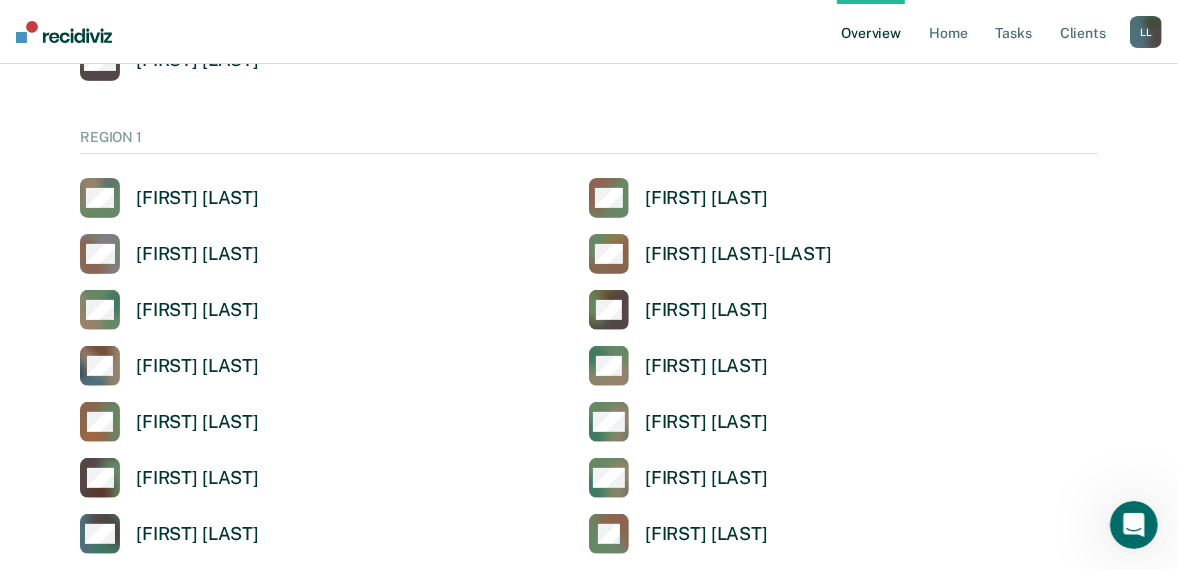 scroll, scrollTop: 400, scrollLeft: 0, axis: vertical 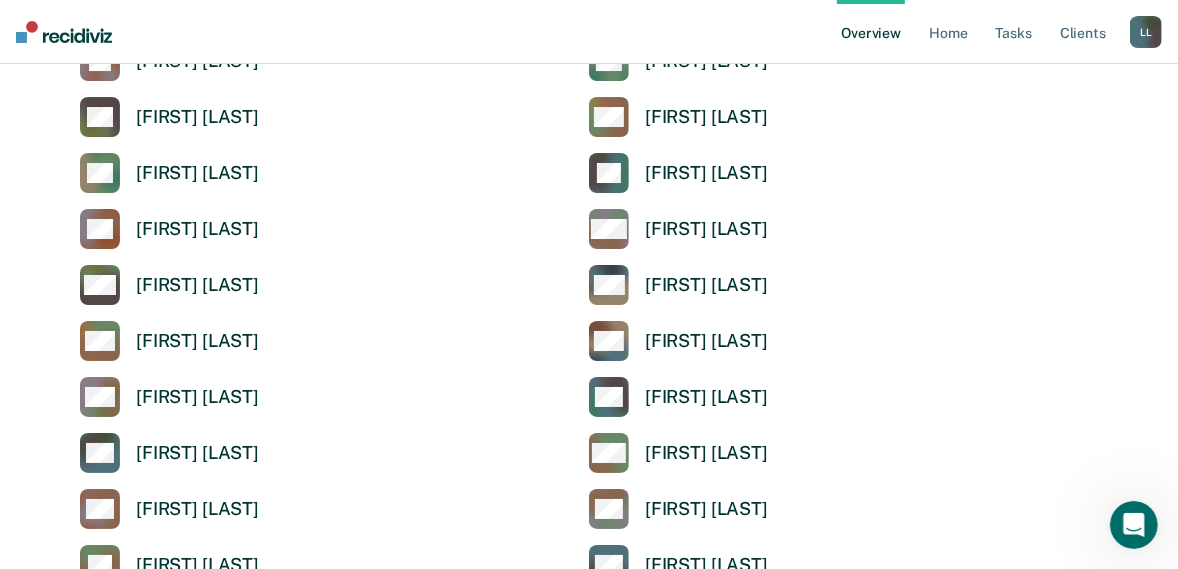 click at bounding box center [589, 284] 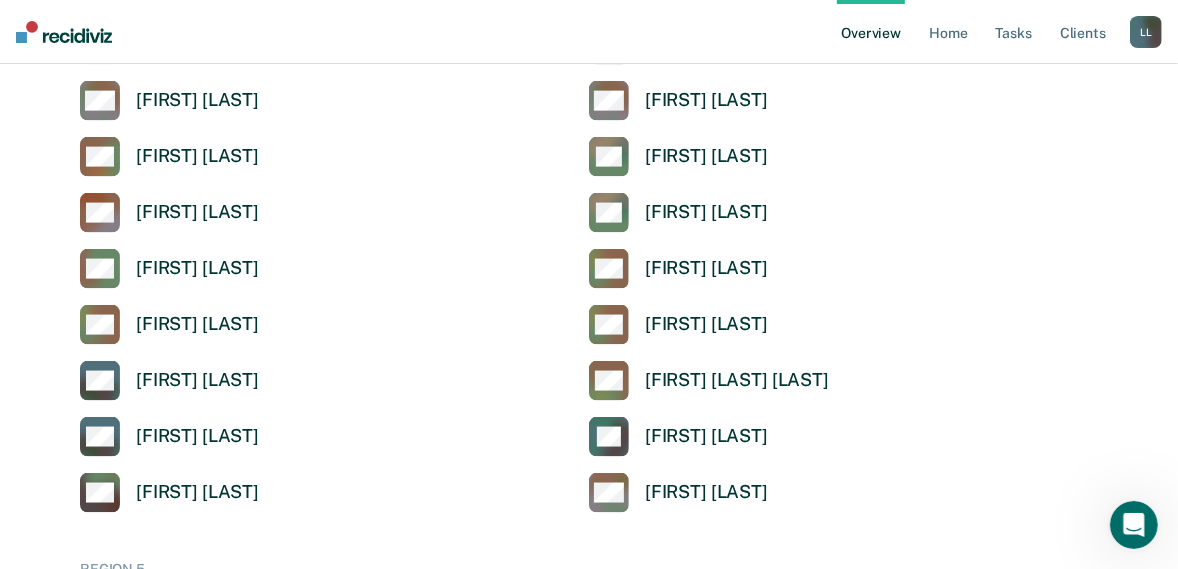 scroll, scrollTop: 6743, scrollLeft: 0, axis: vertical 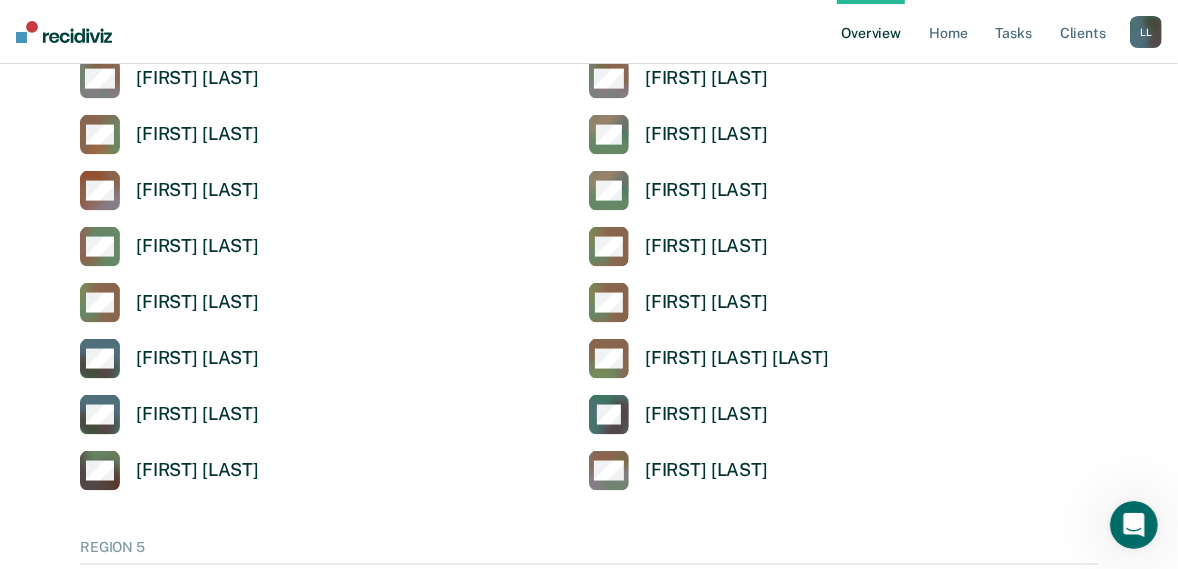 click at bounding box center [589, 284] 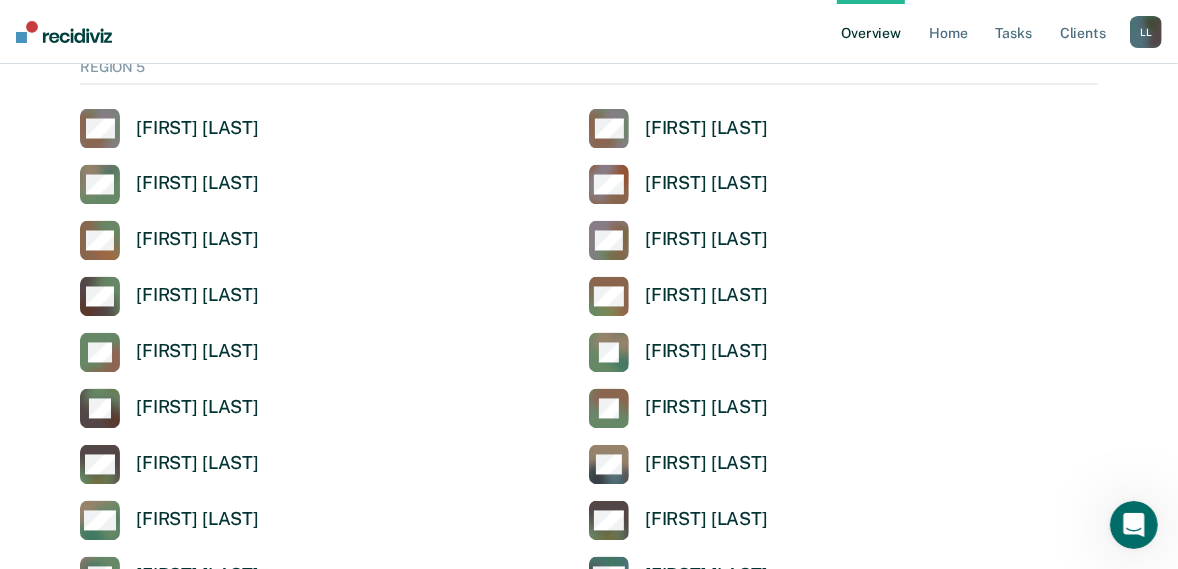 scroll, scrollTop: 7703, scrollLeft: 0, axis: vertical 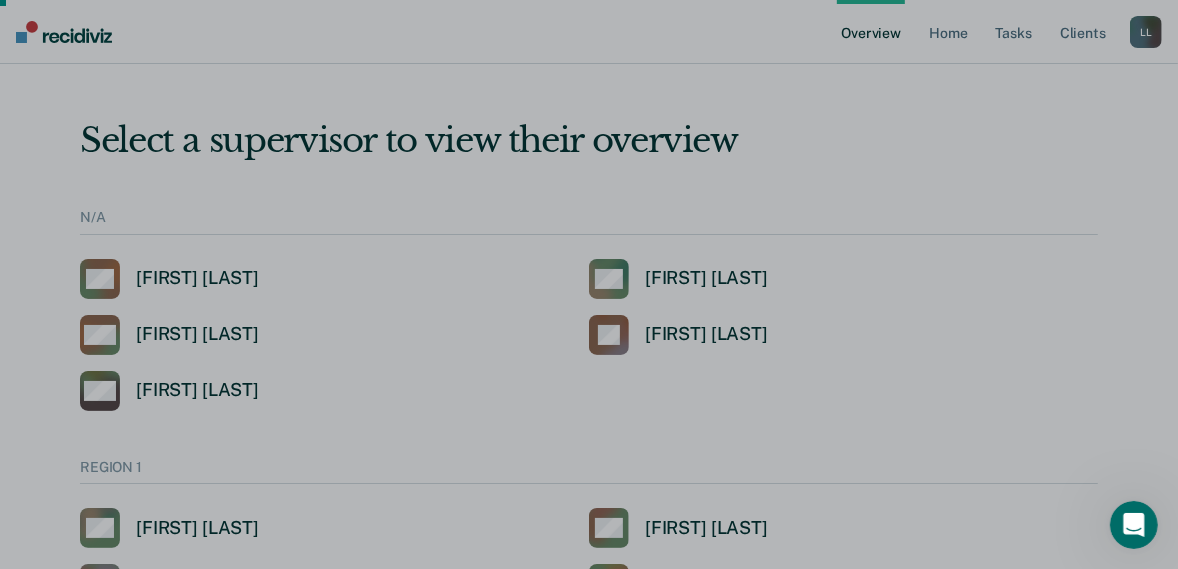 click at bounding box center [589, 284] 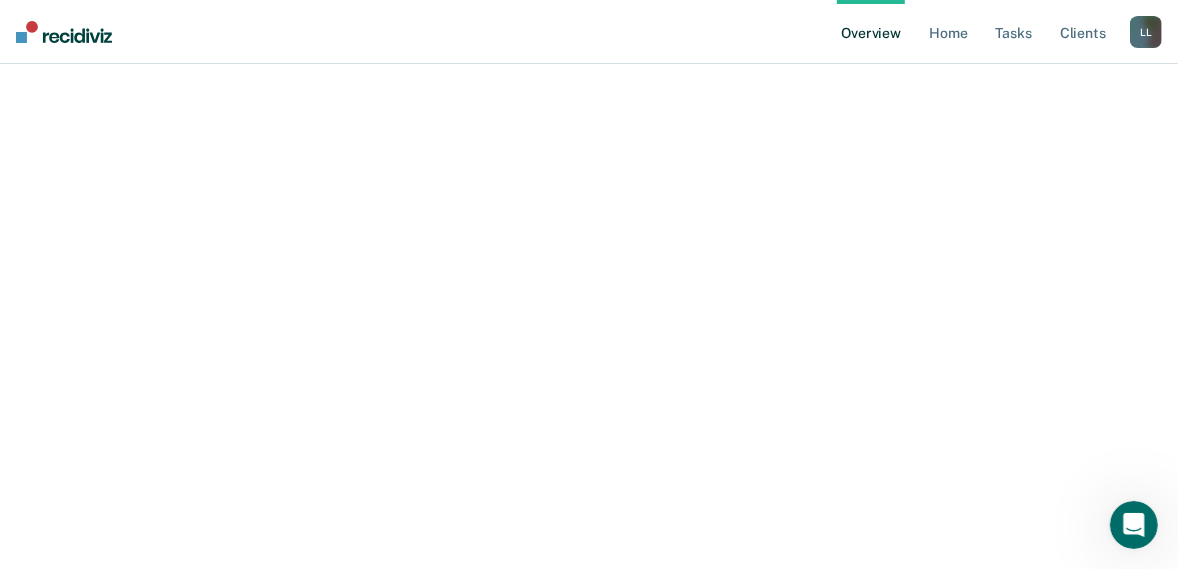scroll, scrollTop: 9703, scrollLeft: 0, axis: vertical 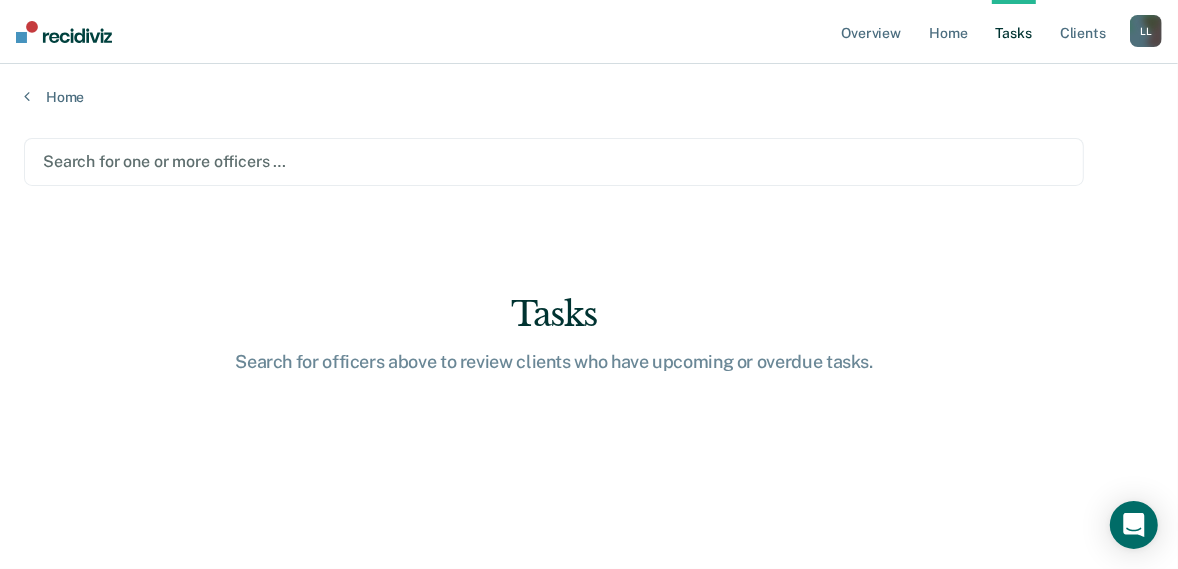 click on "Tasks" at bounding box center [1014, 32] 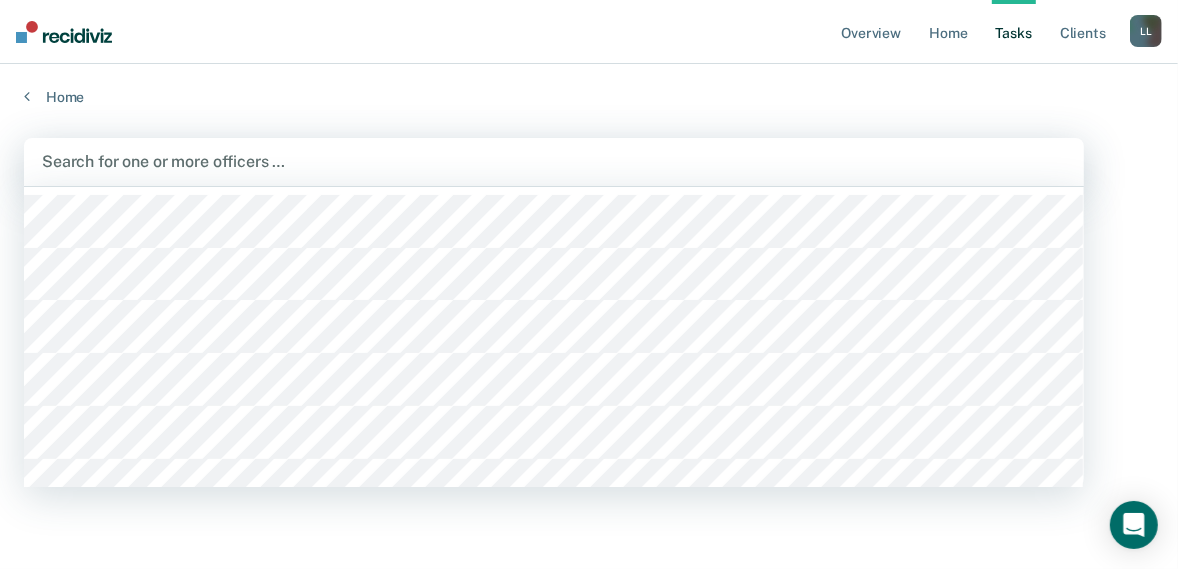 scroll, scrollTop: 158, scrollLeft: 0, axis: vertical 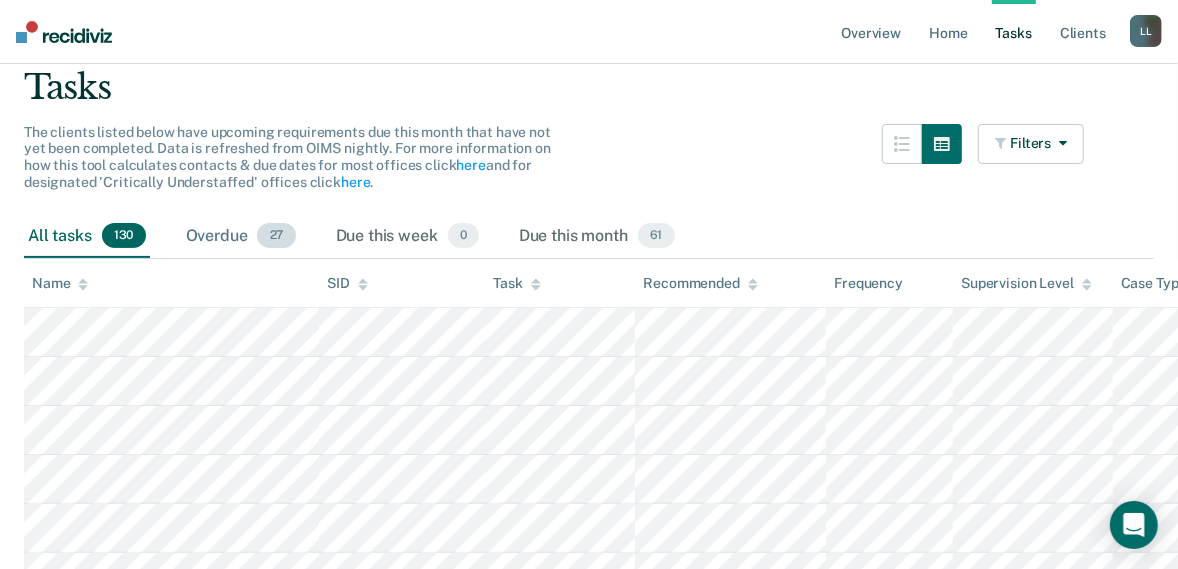 click on "27" at bounding box center (276, 236) 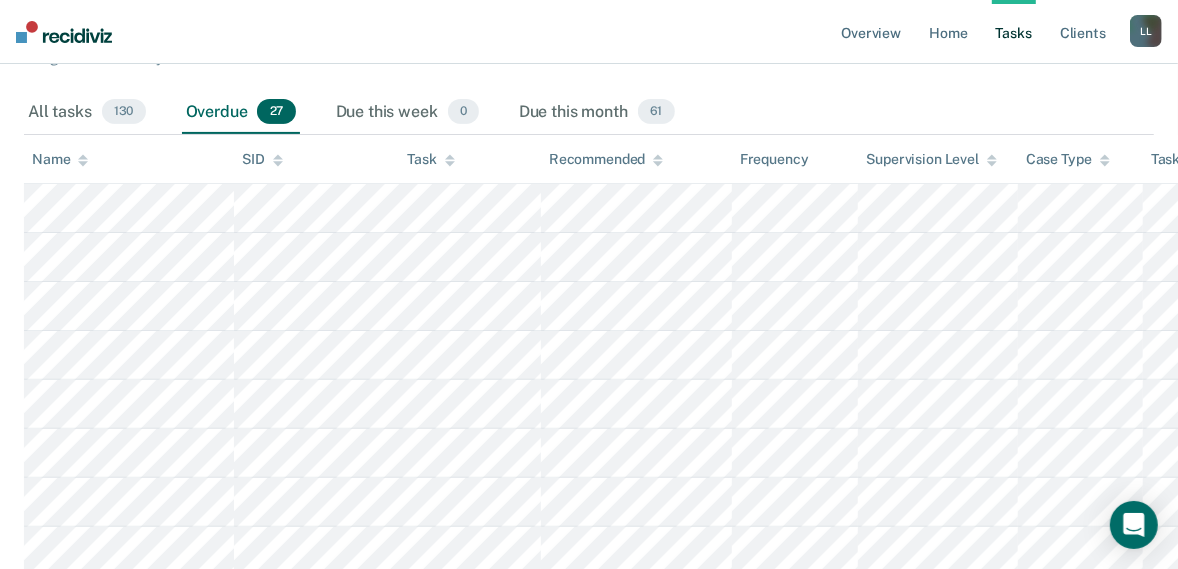 scroll, scrollTop: 398, scrollLeft: 0, axis: vertical 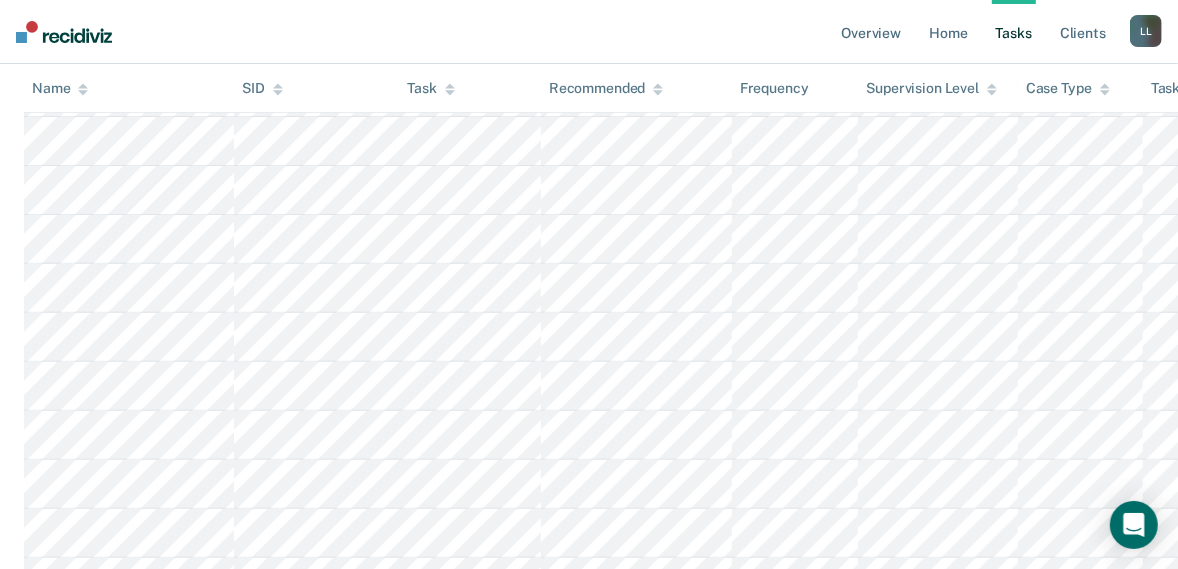 click on "Due this month 61" at bounding box center (597, -3) 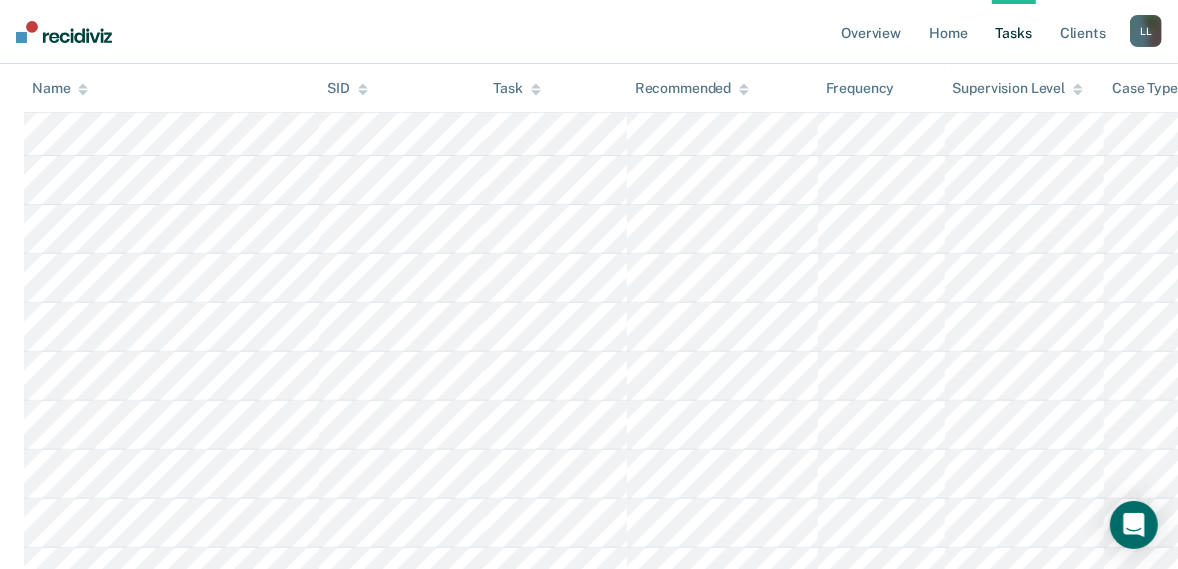 scroll, scrollTop: 398, scrollLeft: 0, axis: vertical 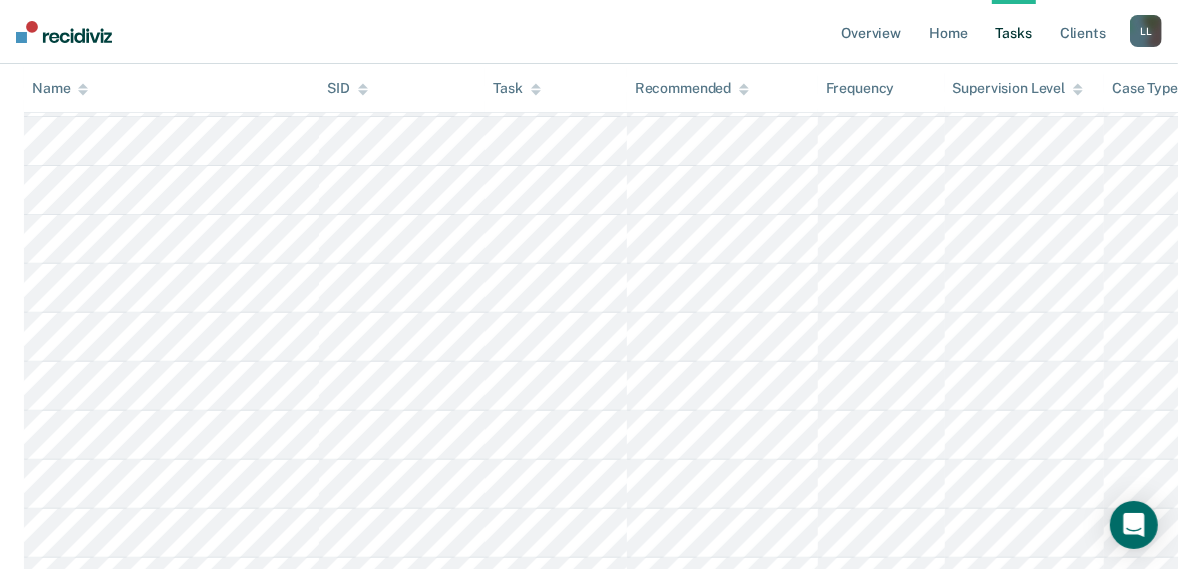 click on "61" at bounding box center (656, -4) 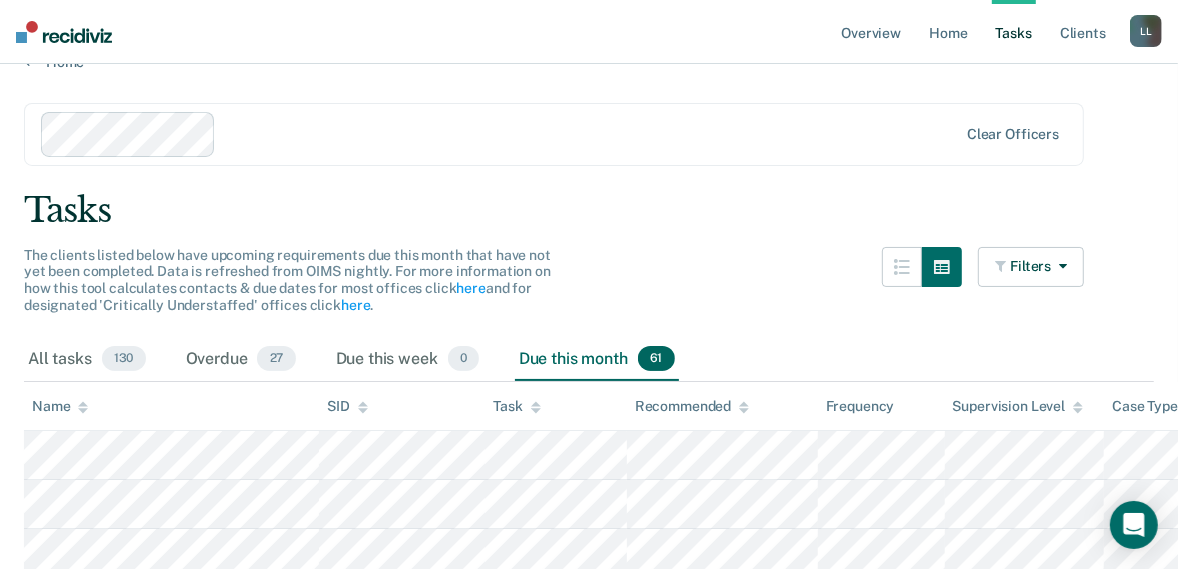 scroll, scrollTop: 0, scrollLeft: 0, axis: both 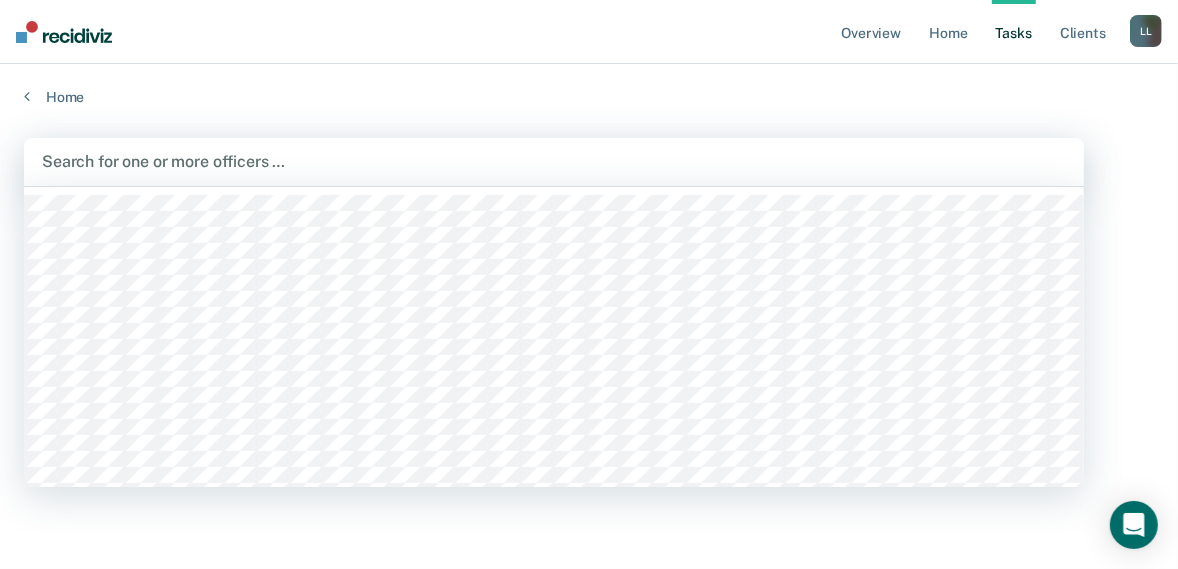 click on "1119 results available. Use Up and Down to choose options, press Enter to select the currently focused option, press Escape to exit the menu, press Tab to select the option and exit the menu. Search for one or more officers …" at bounding box center [554, 162] 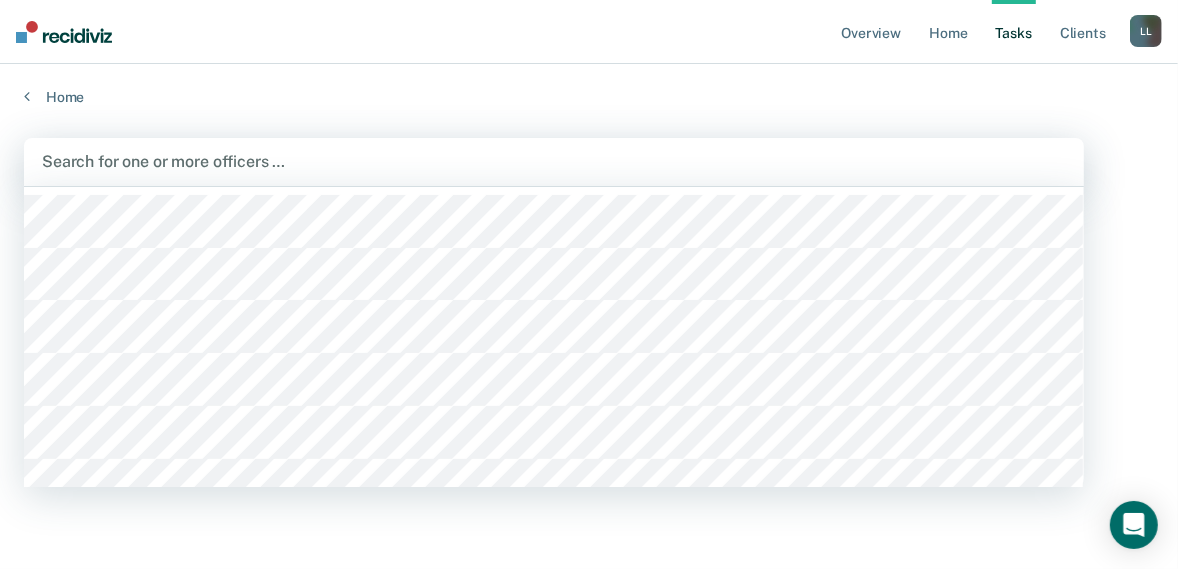 scroll, scrollTop: 158, scrollLeft: 0, axis: vertical 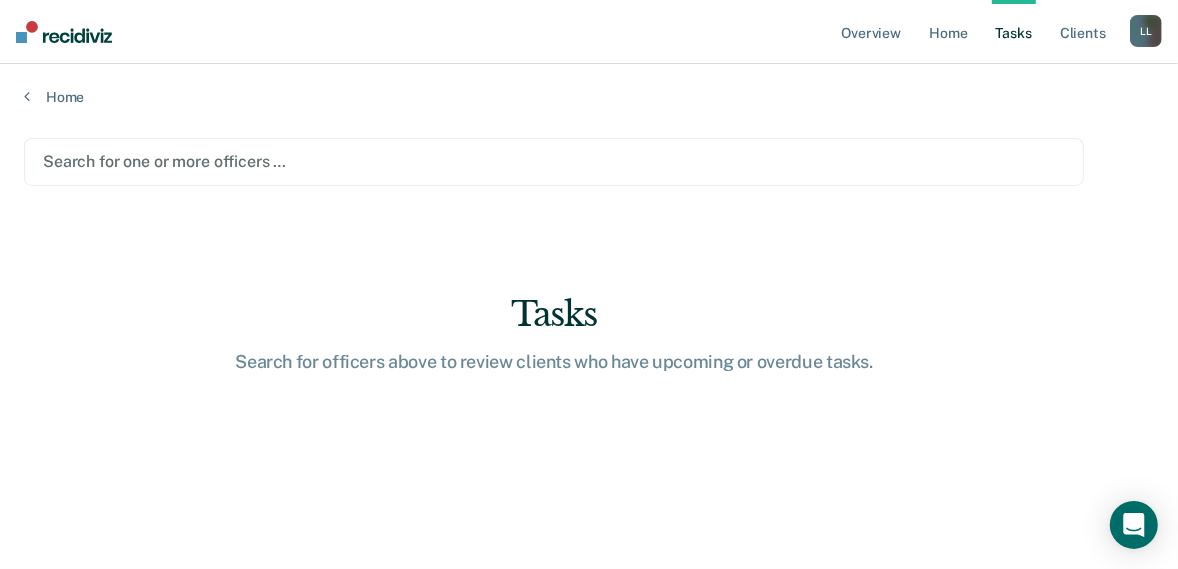 click on "option Brandelynn Frick, deselected. Search for one or more officers …" at bounding box center [554, 162] 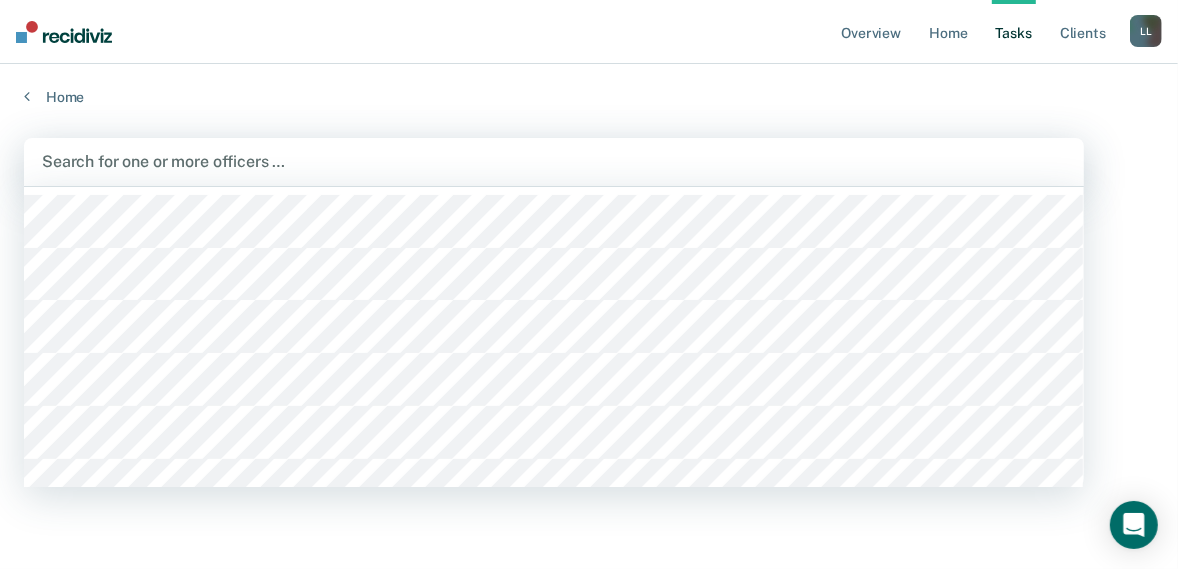 scroll, scrollTop: 158, scrollLeft: 0, axis: vertical 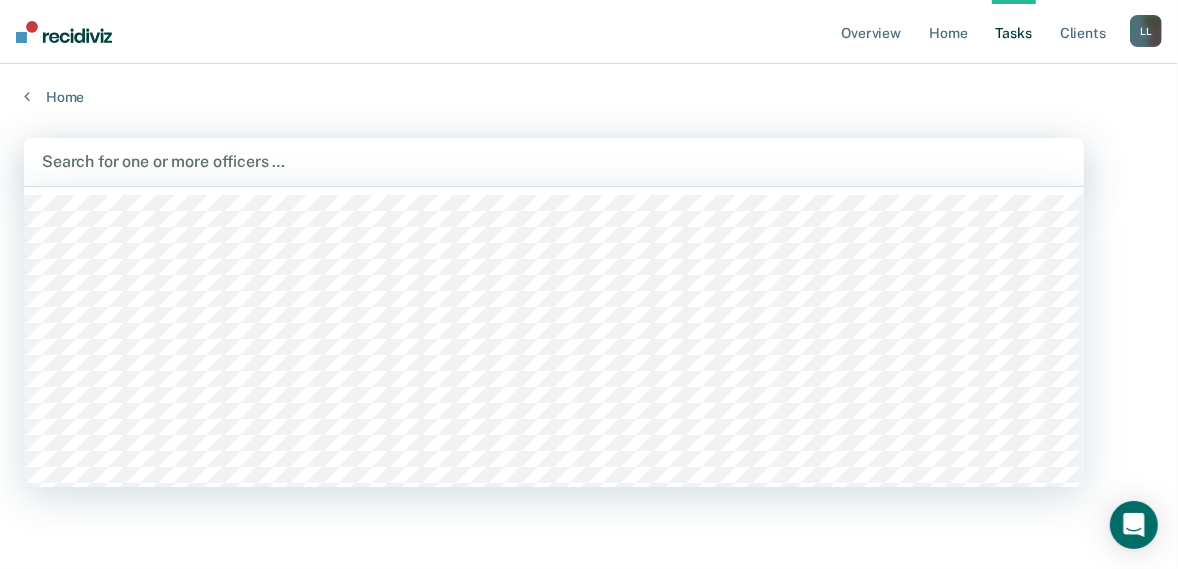 click on "option Brandon Nunn, deselected. 1119 results available. Use Up and Down to choose options, press Enter to select the currently focused option, press Escape to exit the menu, press Tab to select the option and exit the menu. Search for one or more officers …" at bounding box center (554, 162) 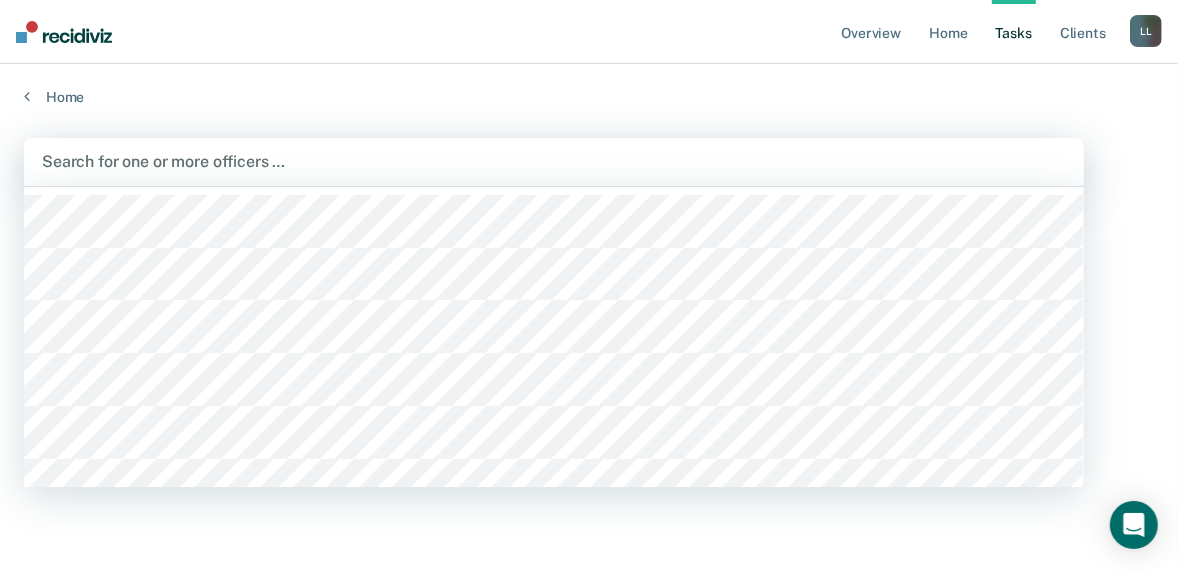 scroll, scrollTop: 158, scrollLeft: 0, axis: vertical 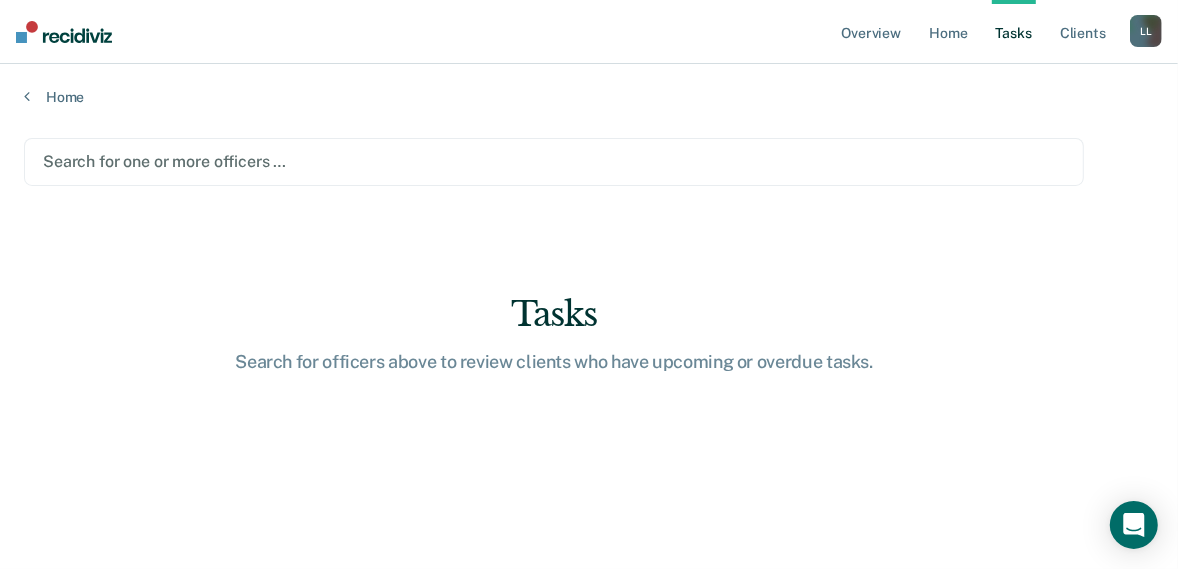 click on "option Nikevia Thomas, deselected. Search for one or more officers …" at bounding box center [554, 162] 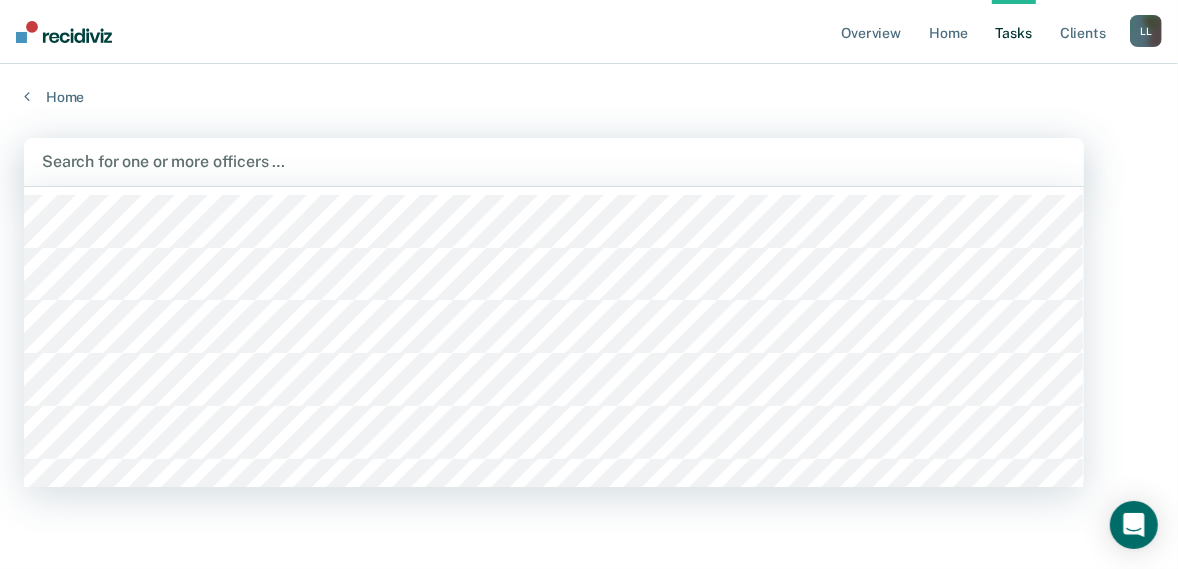 scroll, scrollTop: 158, scrollLeft: 0, axis: vertical 